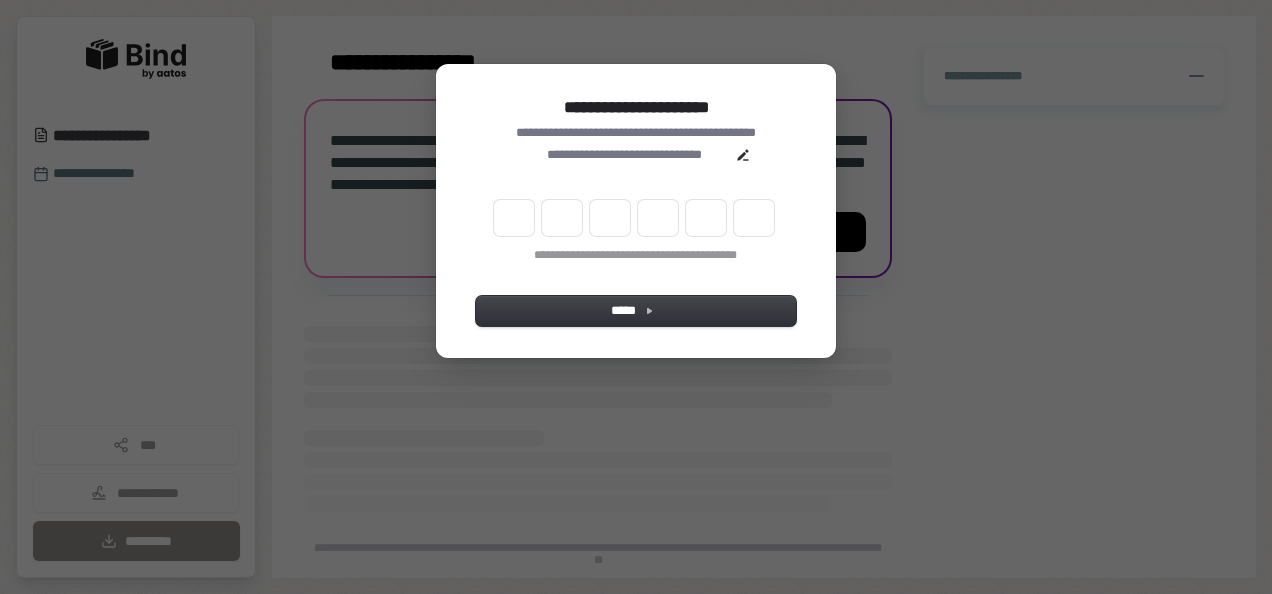 scroll, scrollTop: 0, scrollLeft: 0, axis: both 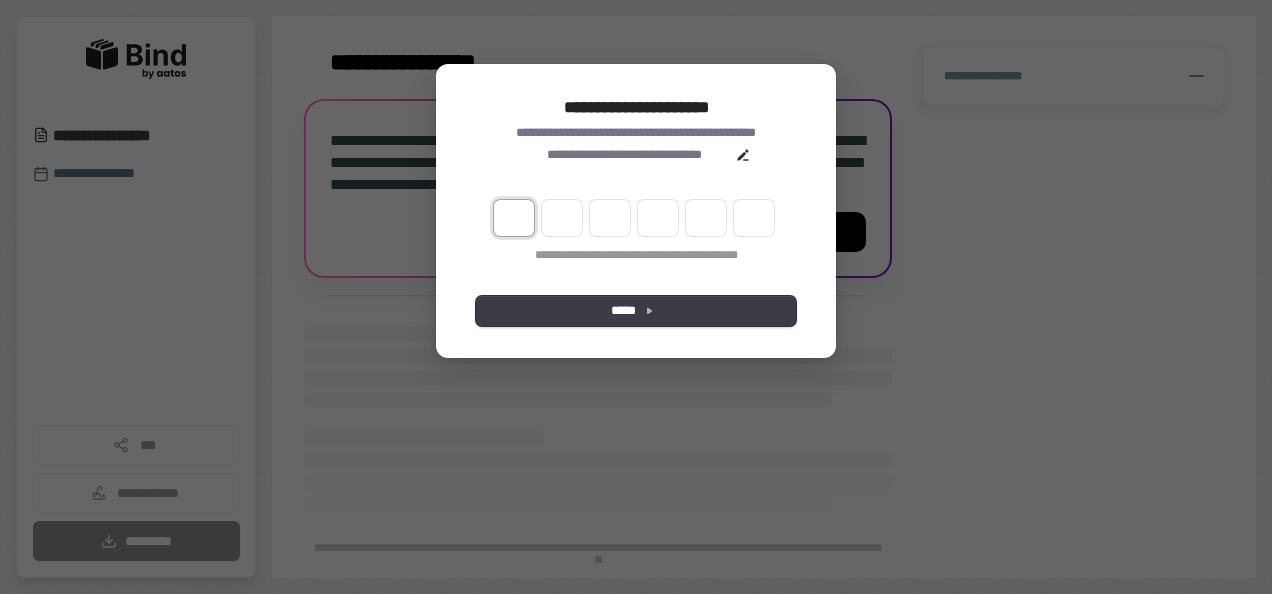type on "*" 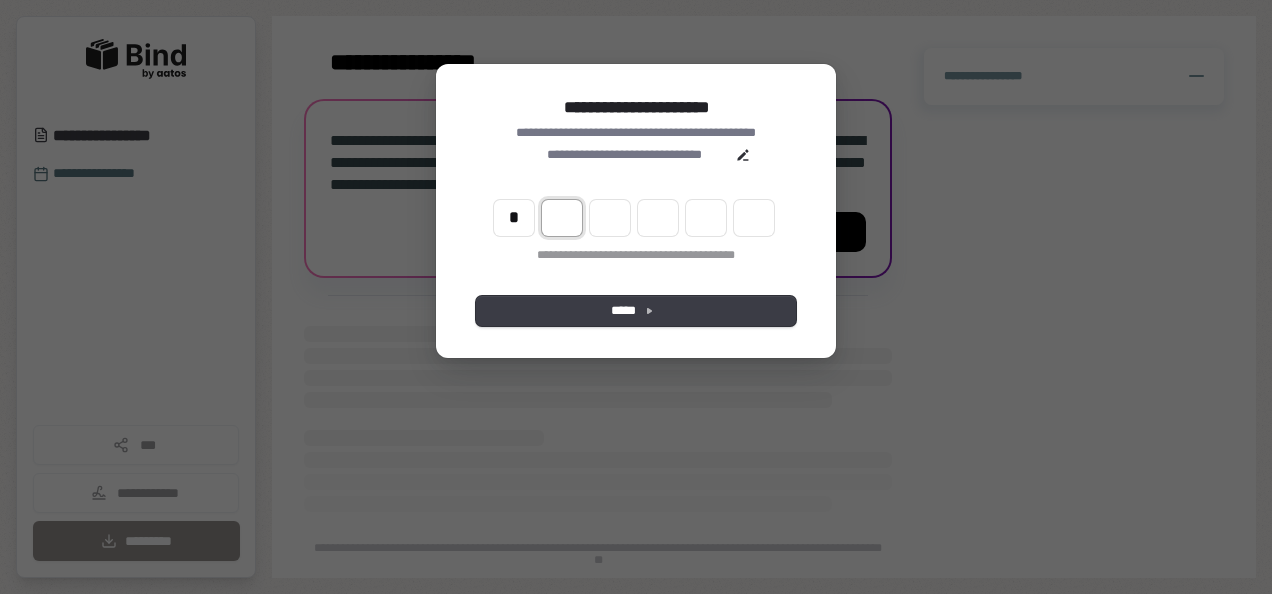 type on "*" 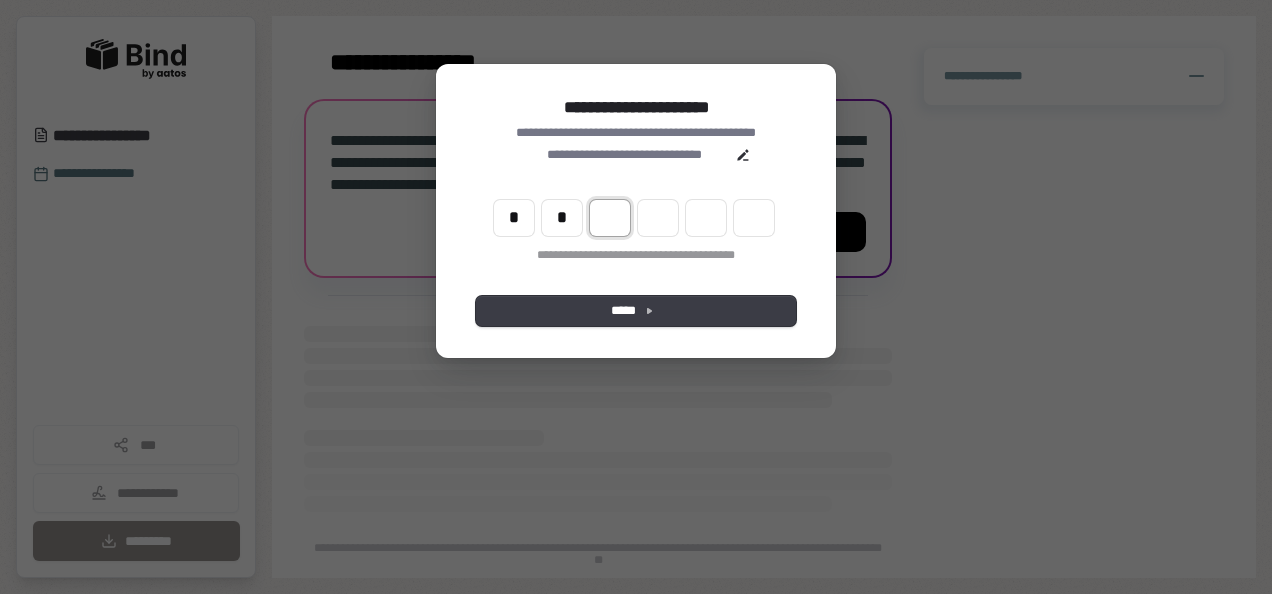 type on "*" 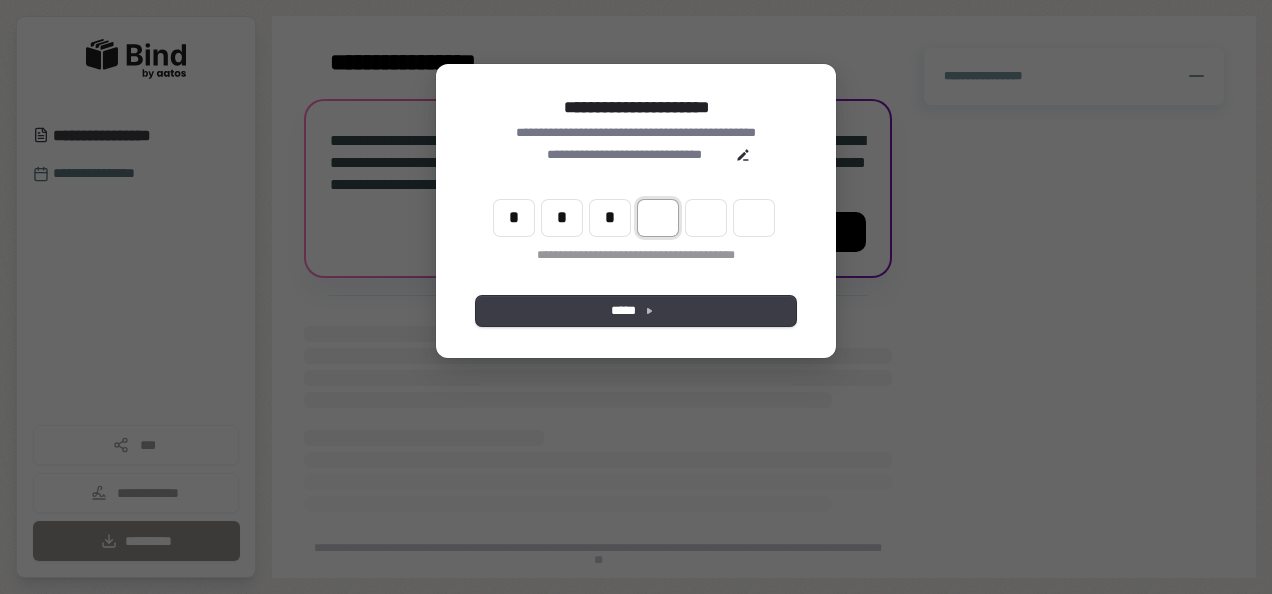 type on "*" 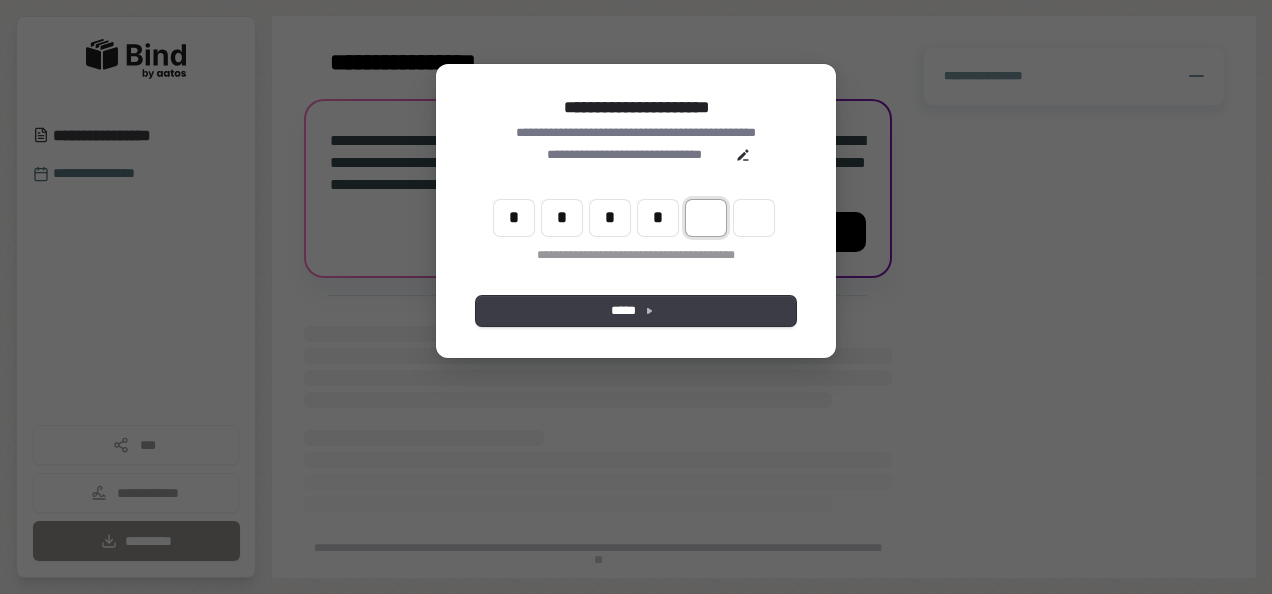type on "*" 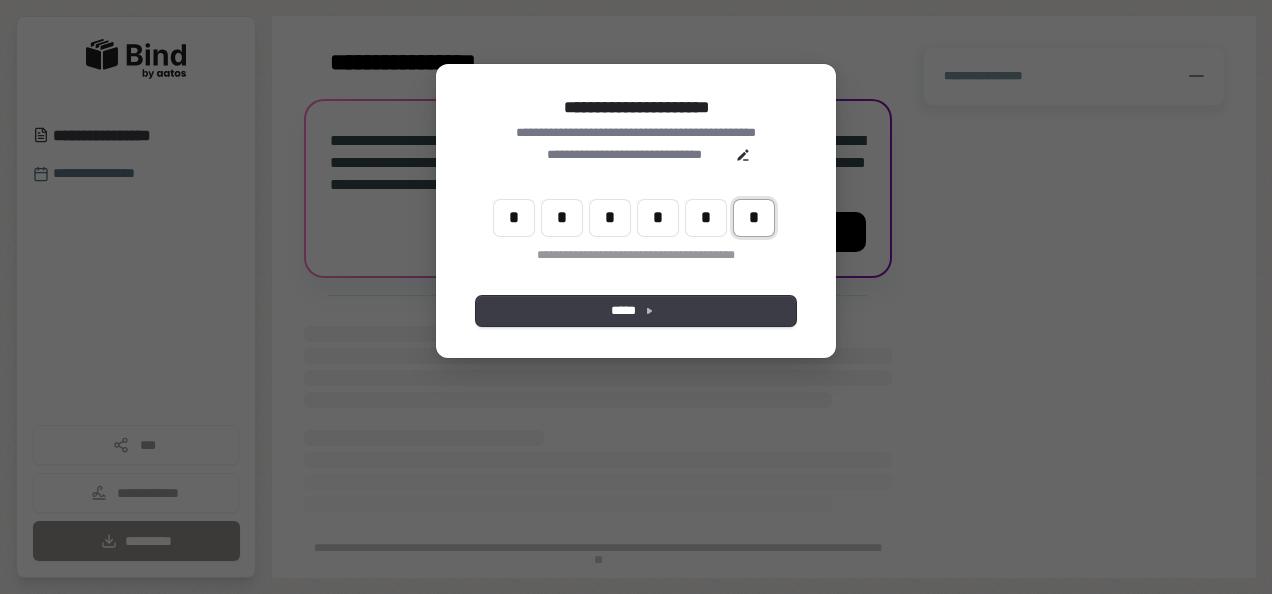 type on "*" 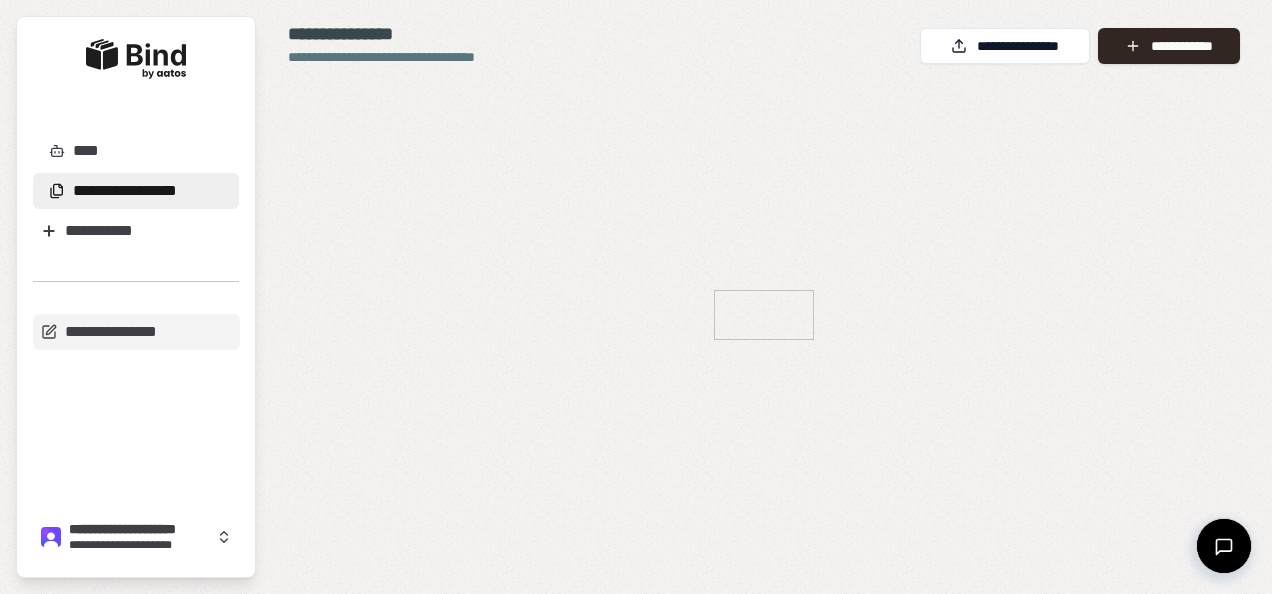 scroll, scrollTop: 0, scrollLeft: 0, axis: both 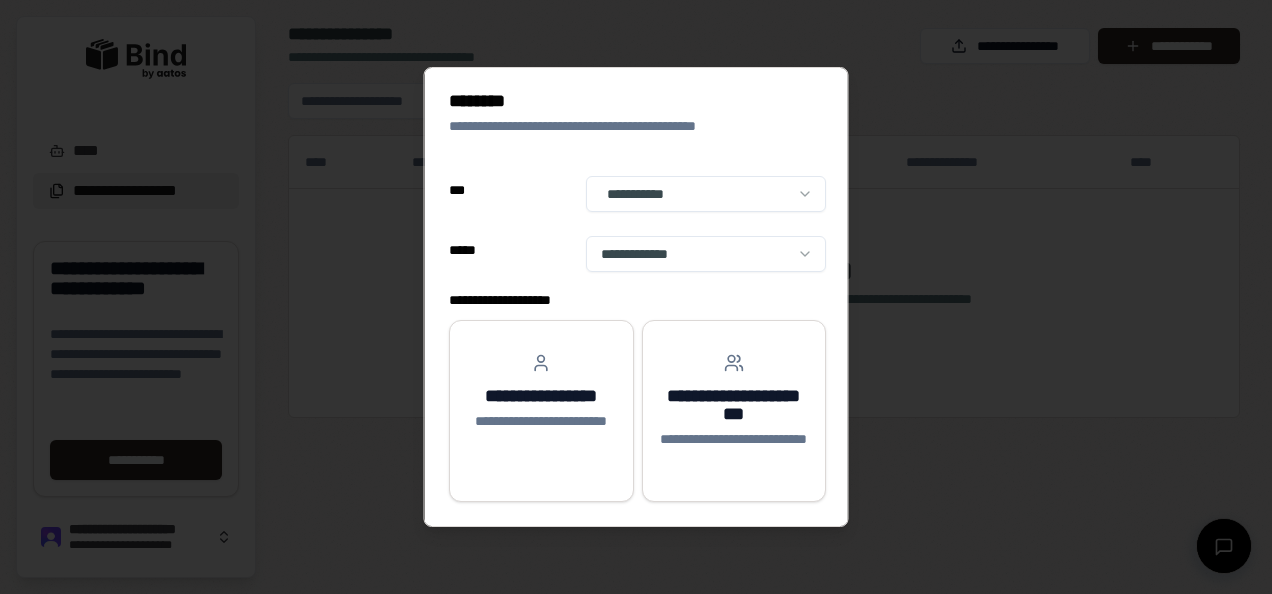 select on "**" 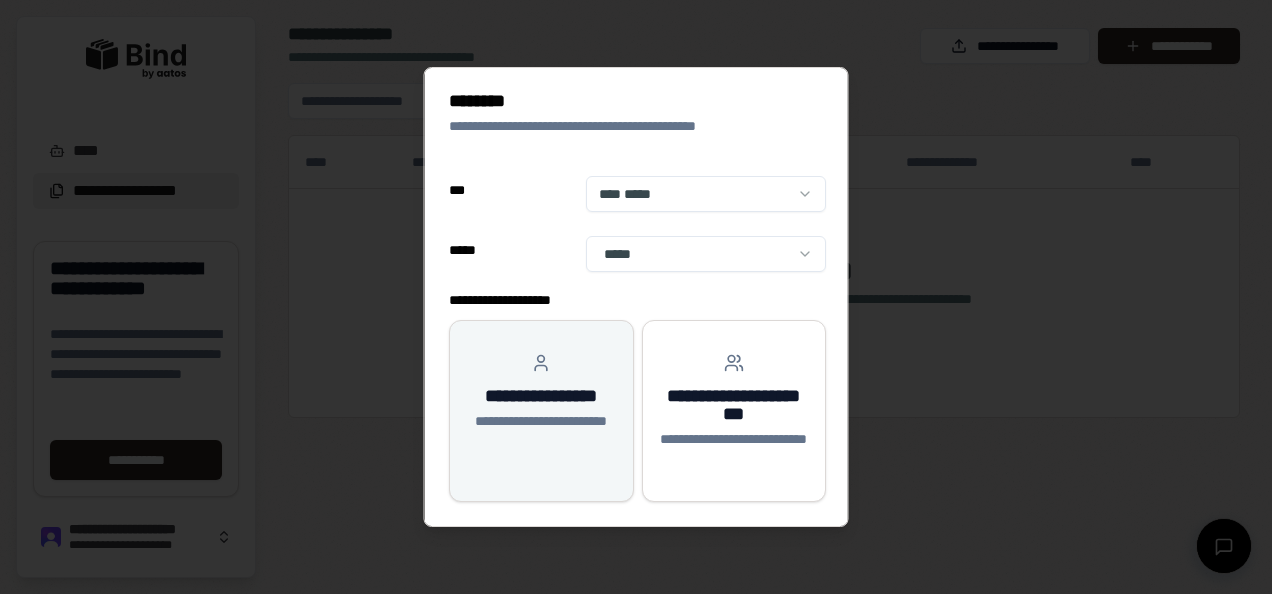 click on "**********" at bounding box center [541, 402] 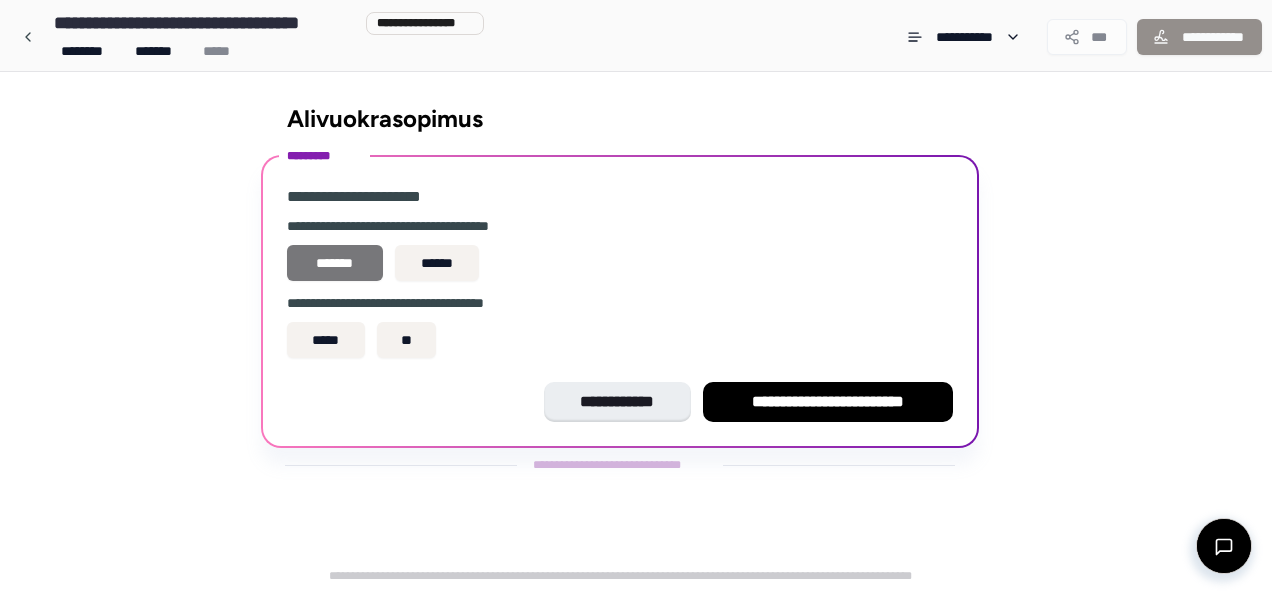 click on "*******" at bounding box center (335, 263) 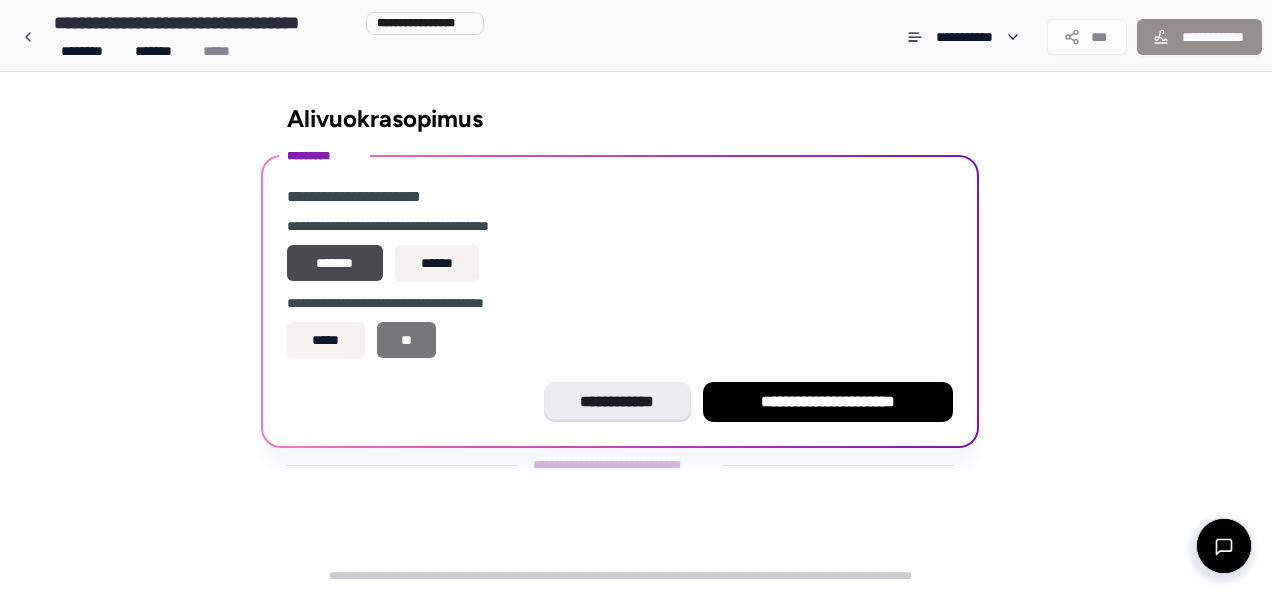 click on "**" at bounding box center (407, 340) 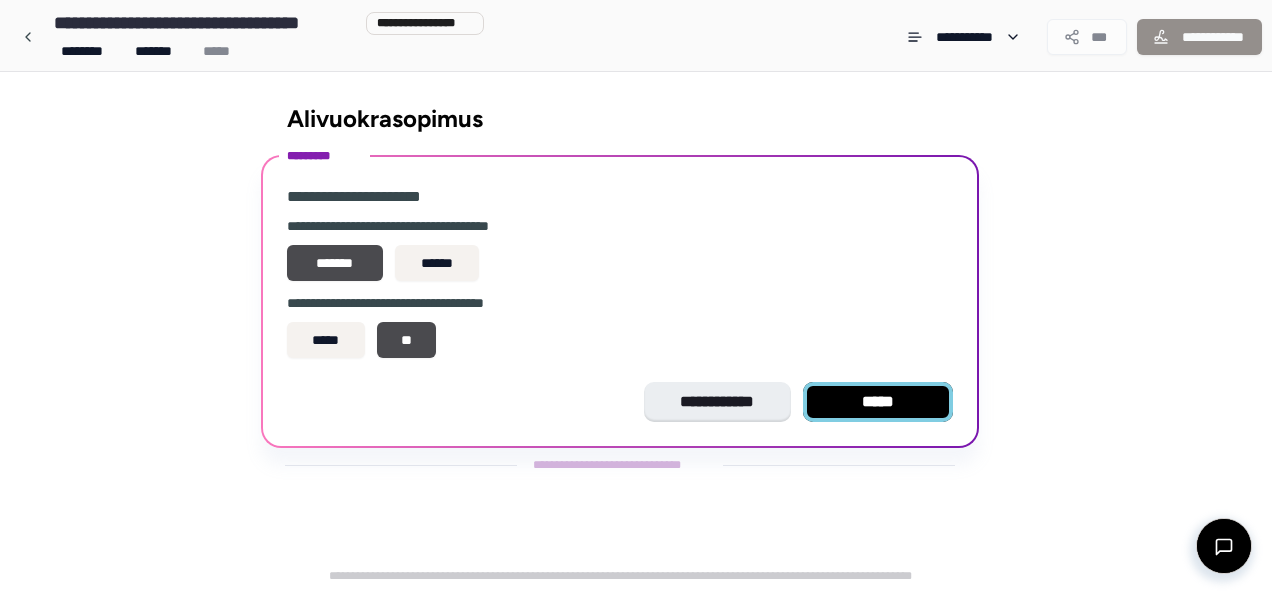 click on "*****" at bounding box center [878, 402] 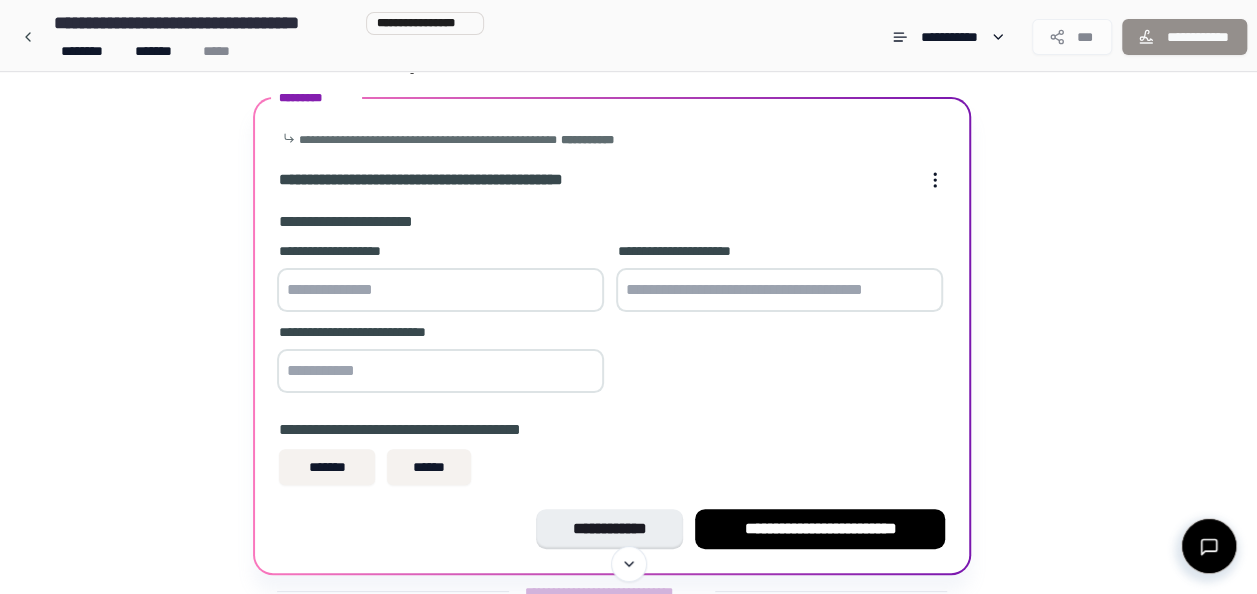 scroll, scrollTop: 57, scrollLeft: 0, axis: vertical 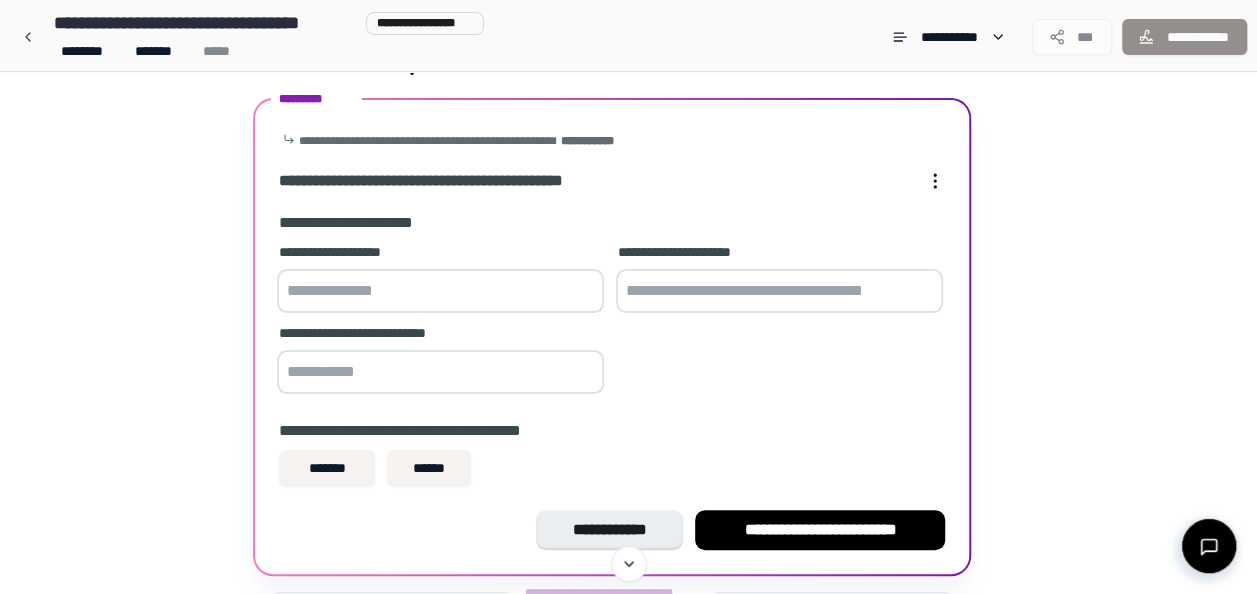 click at bounding box center [440, 291] 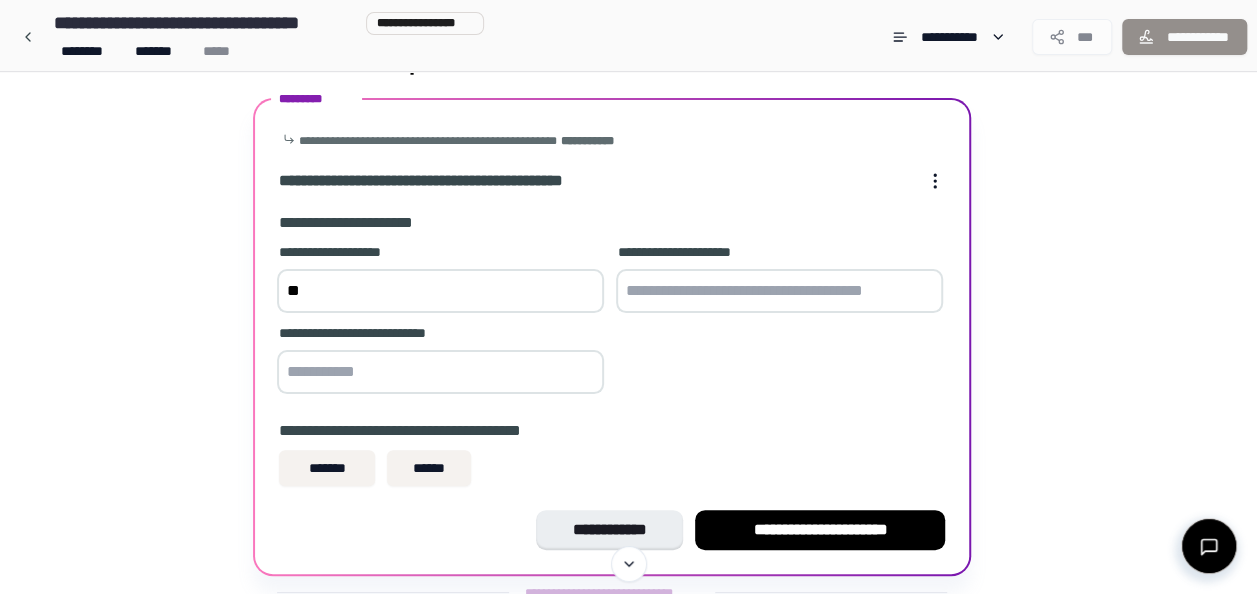 type on "*" 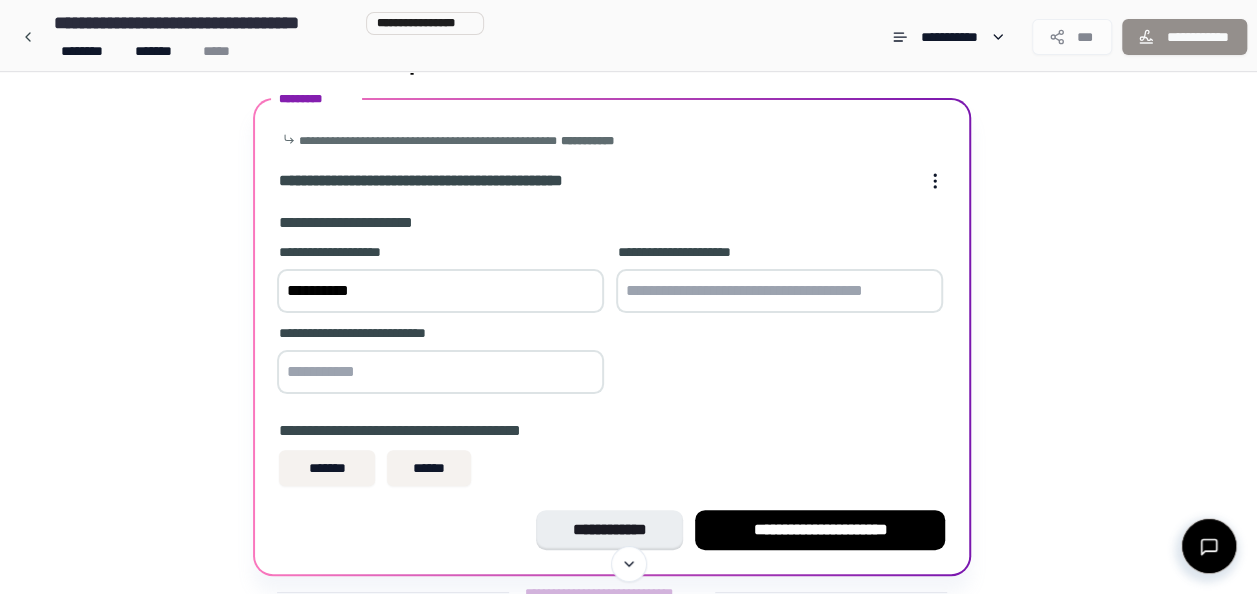 click at bounding box center [779, 291] 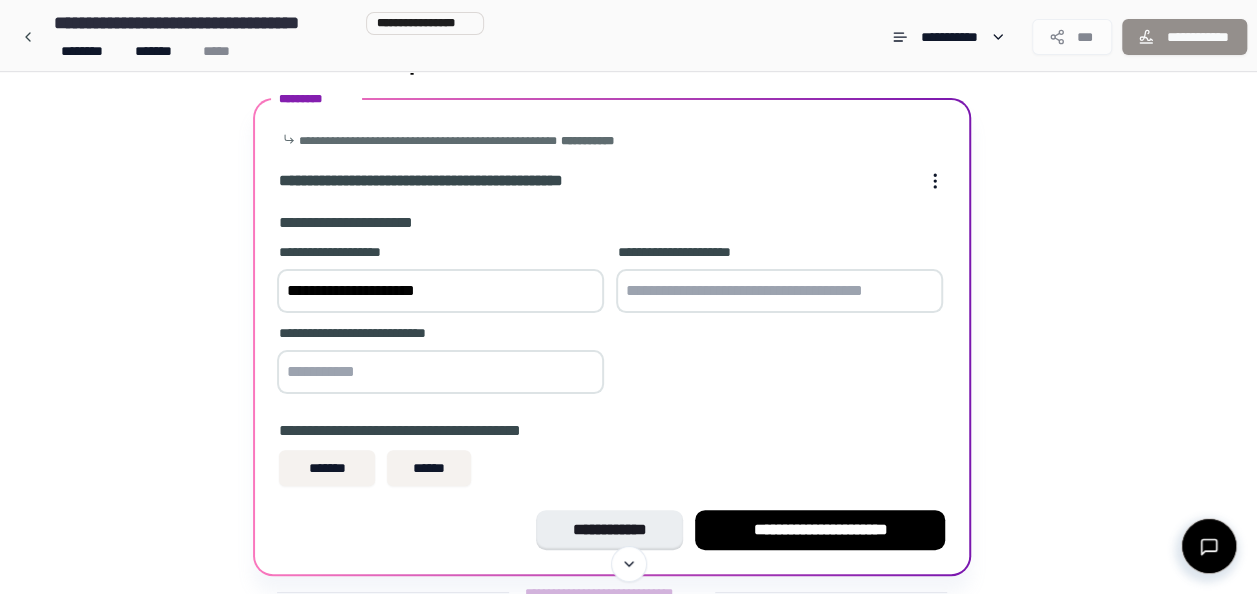 type on "**********" 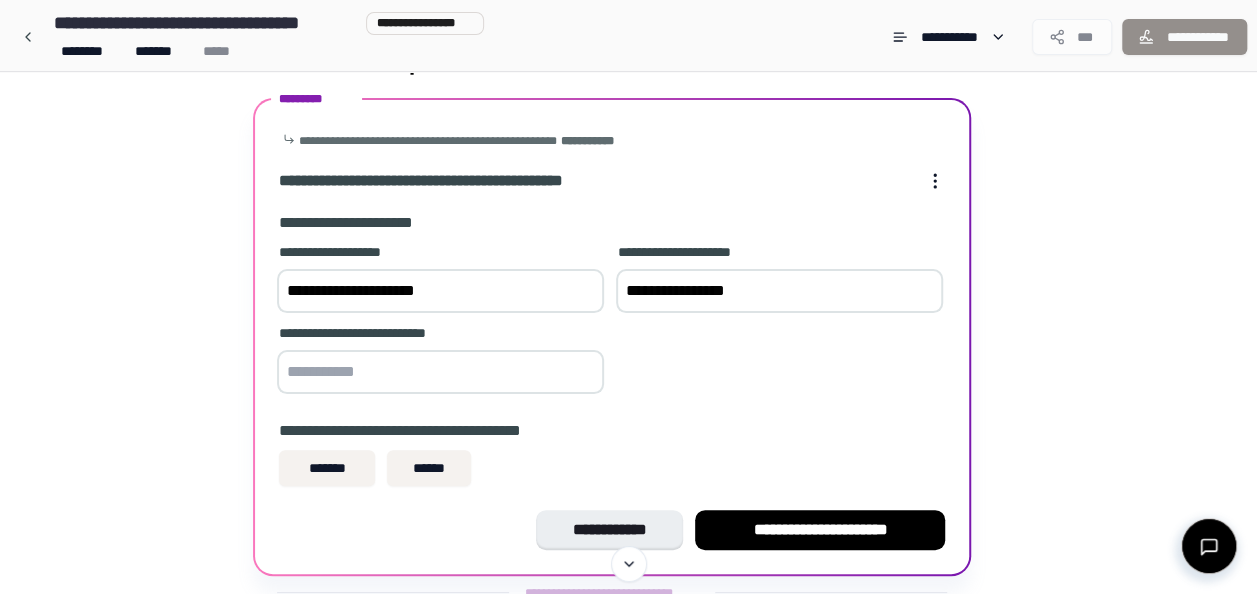 paste on "**********" 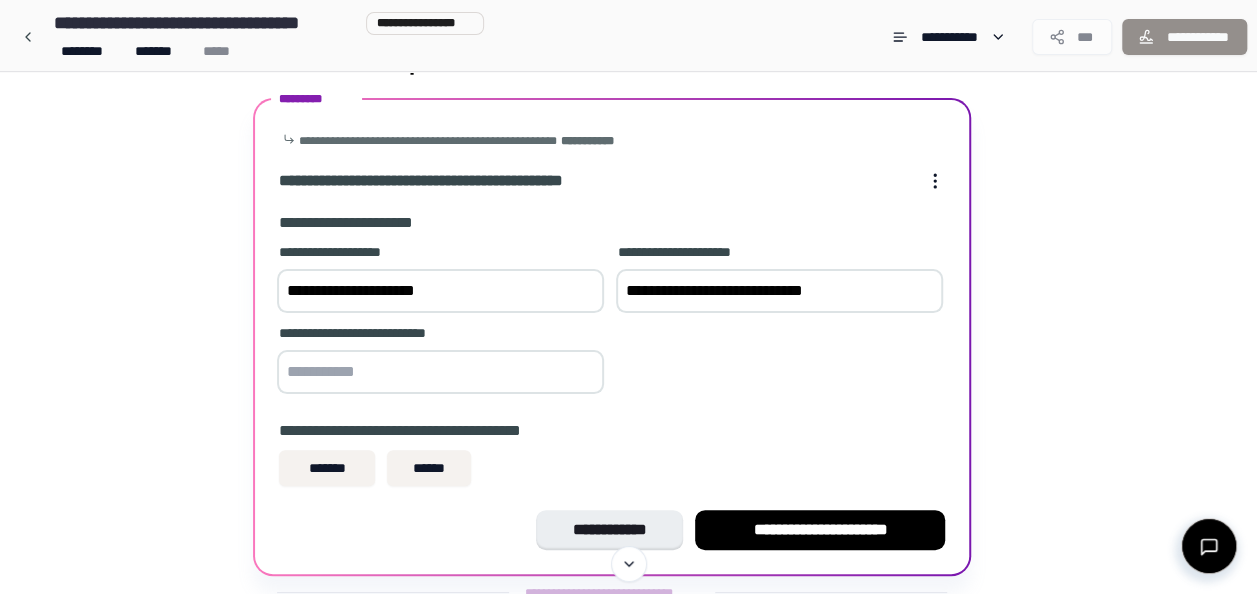 type on "**********" 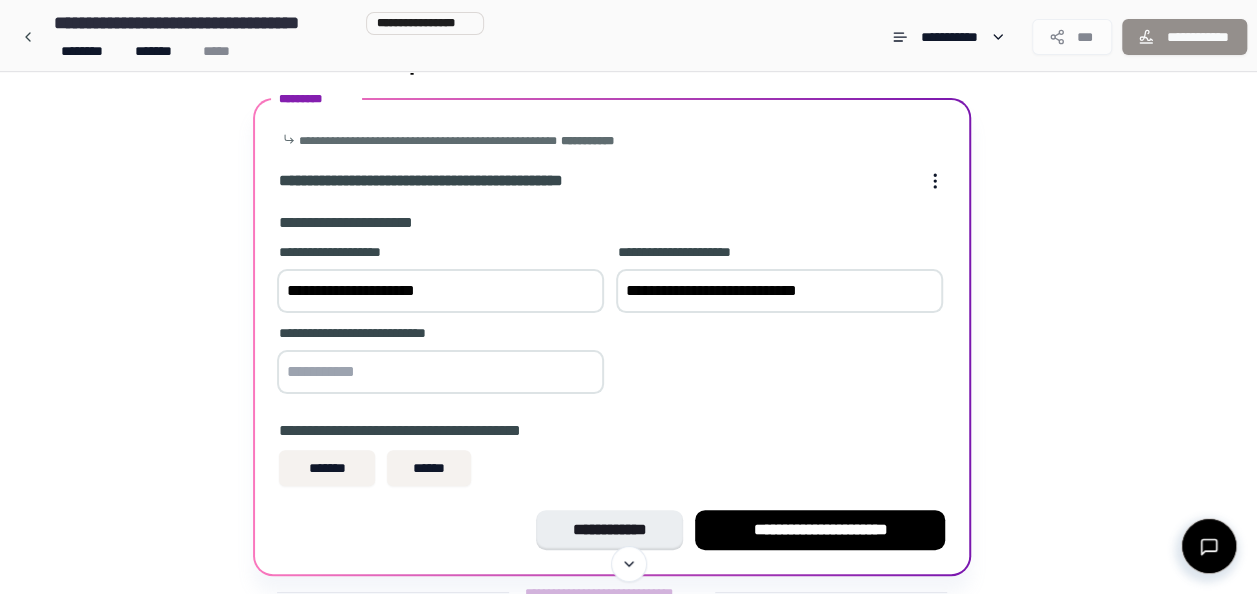 click on "**********" at bounding box center [612, 321] 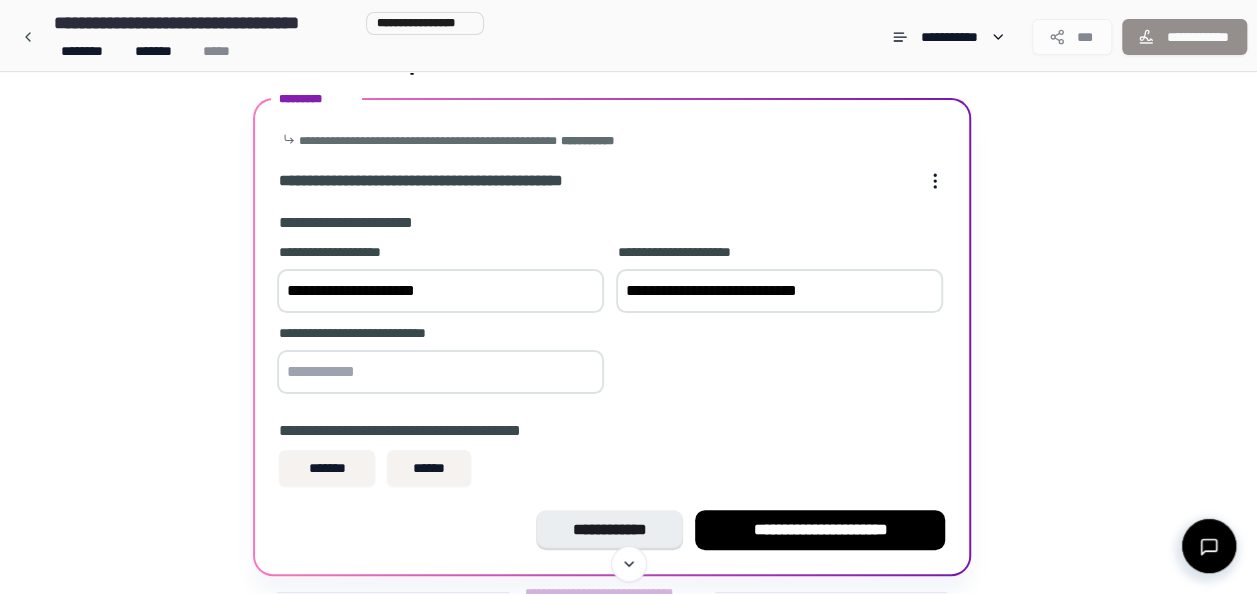 click at bounding box center [440, 372] 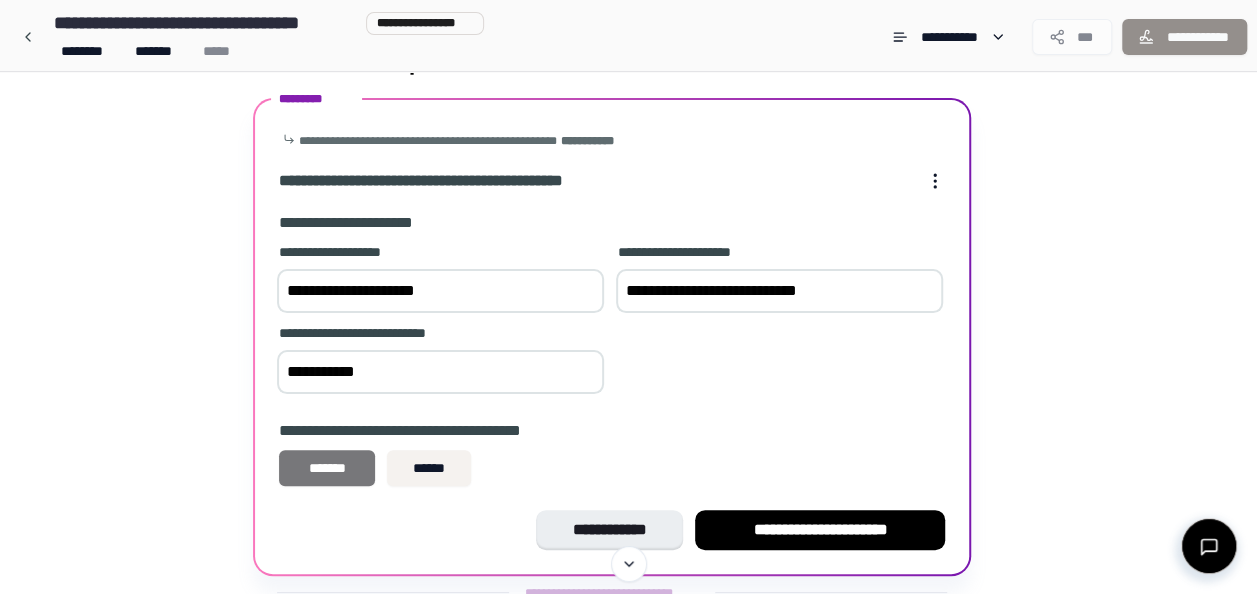 type on "**********" 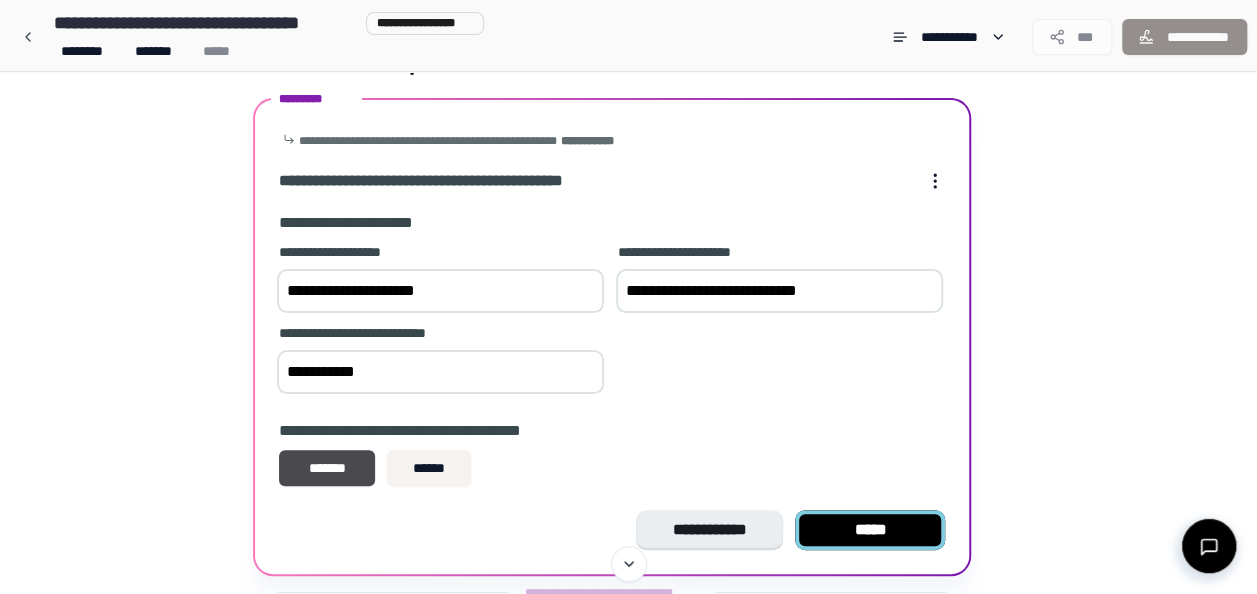 click on "*****" at bounding box center [870, 530] 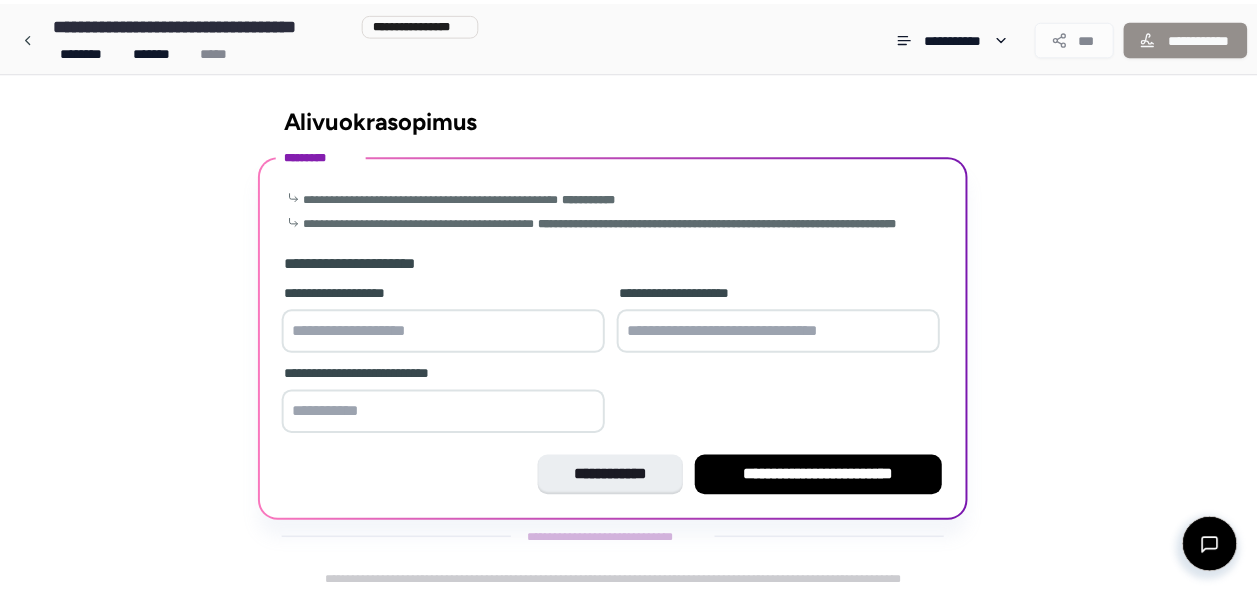 scroll, scrollTop: 22, scrollLeft: 0, axis: vertical 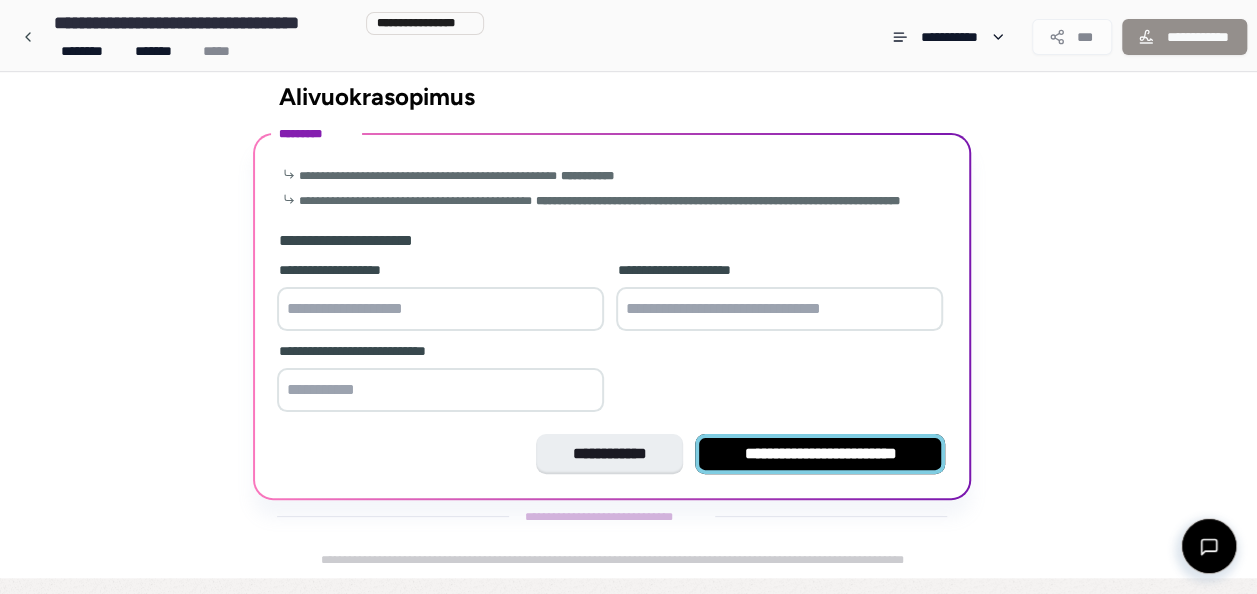 click on "**********" at bounding box center [820, 454] 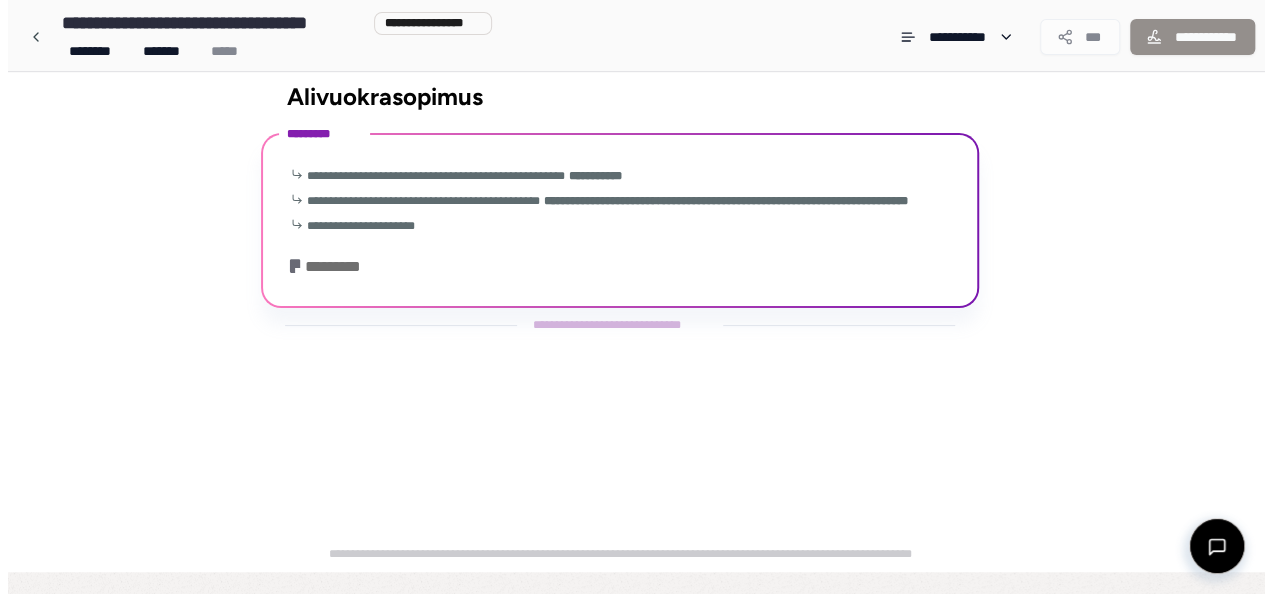 scroll, scrollTop: 0, scrollLeft: 0, axis: both 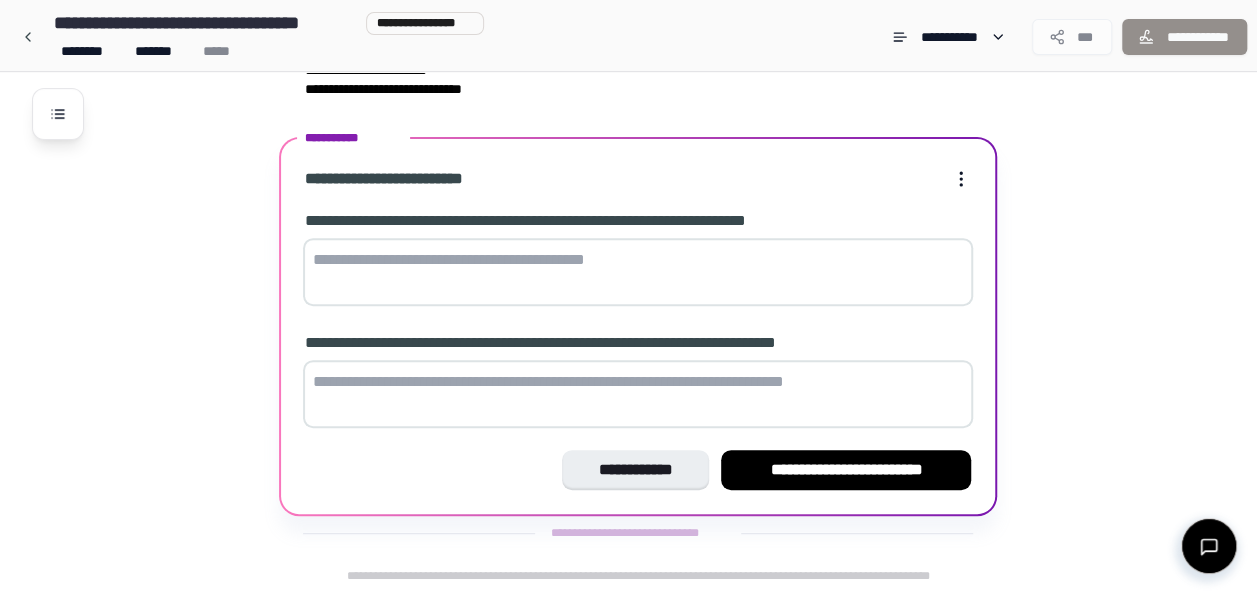 click at bounding box center [638, 272] 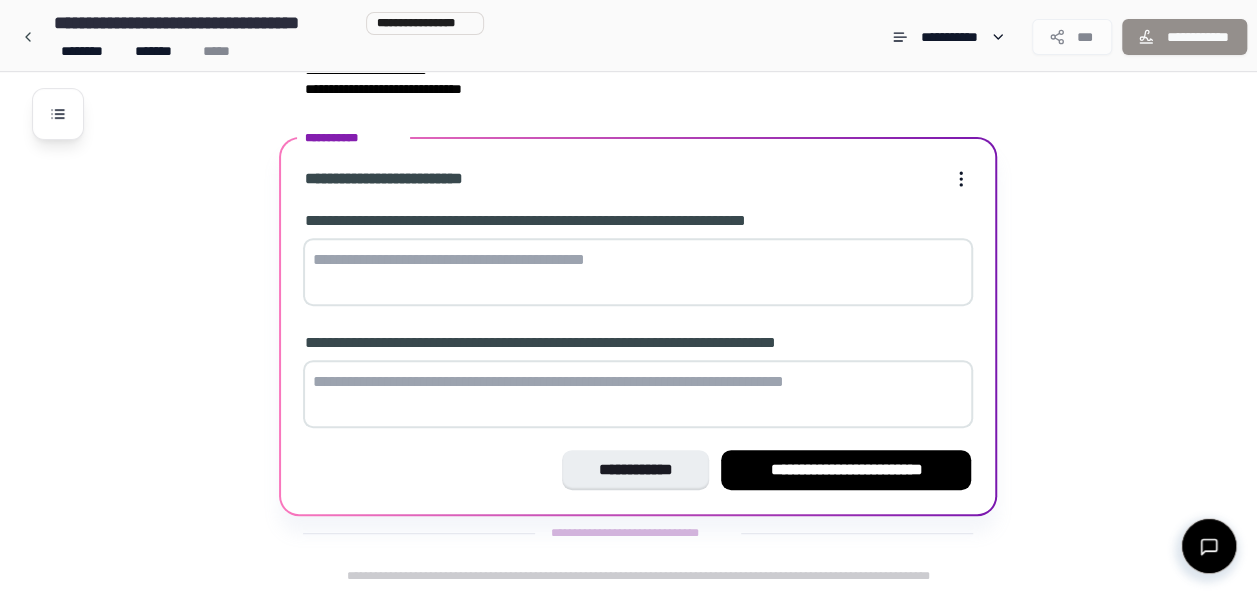 click on "**********" at bounding box center [638, 301] 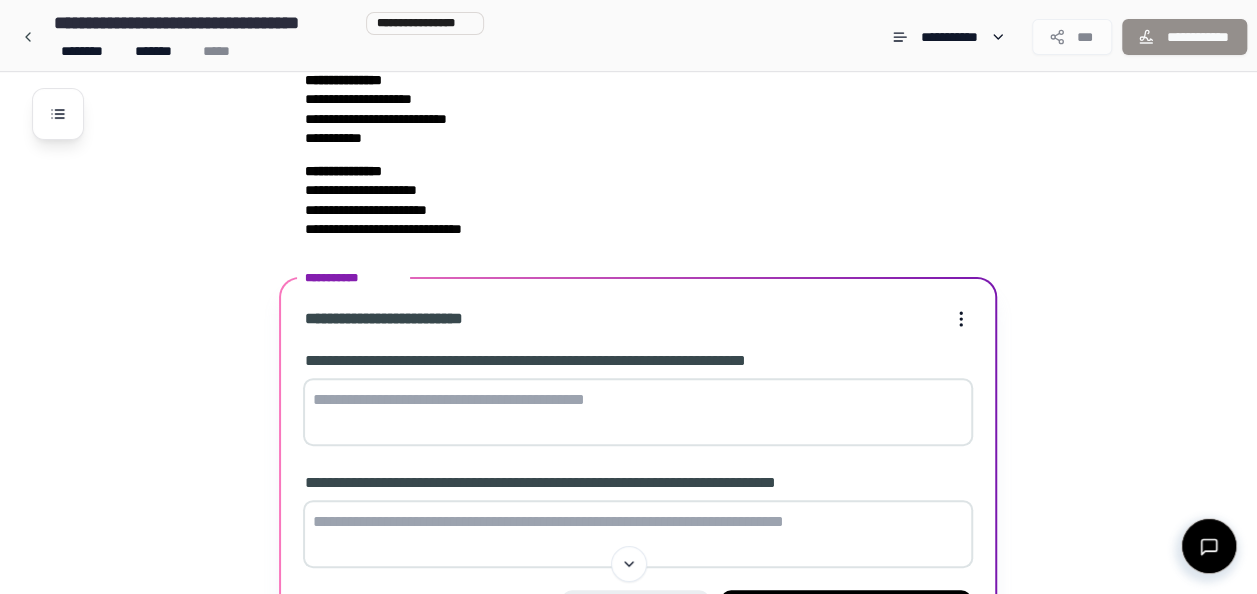 scroll, scrollTop: 0, scrollLeft: 0, axis: both 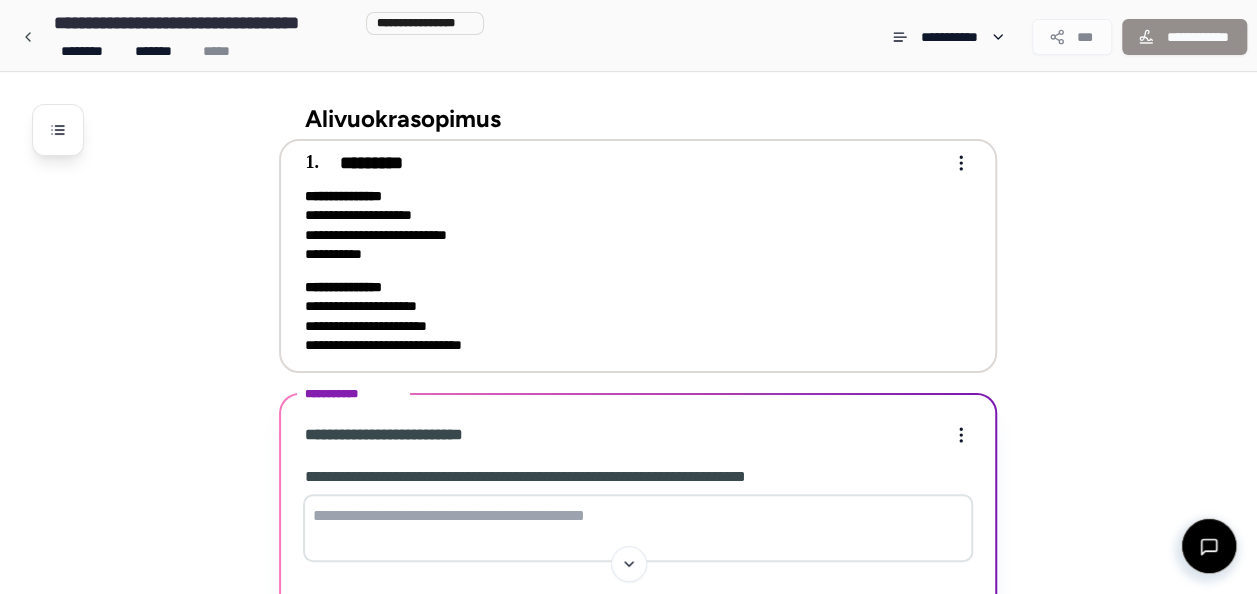 click on "**********" at bounding box center [624, 316] 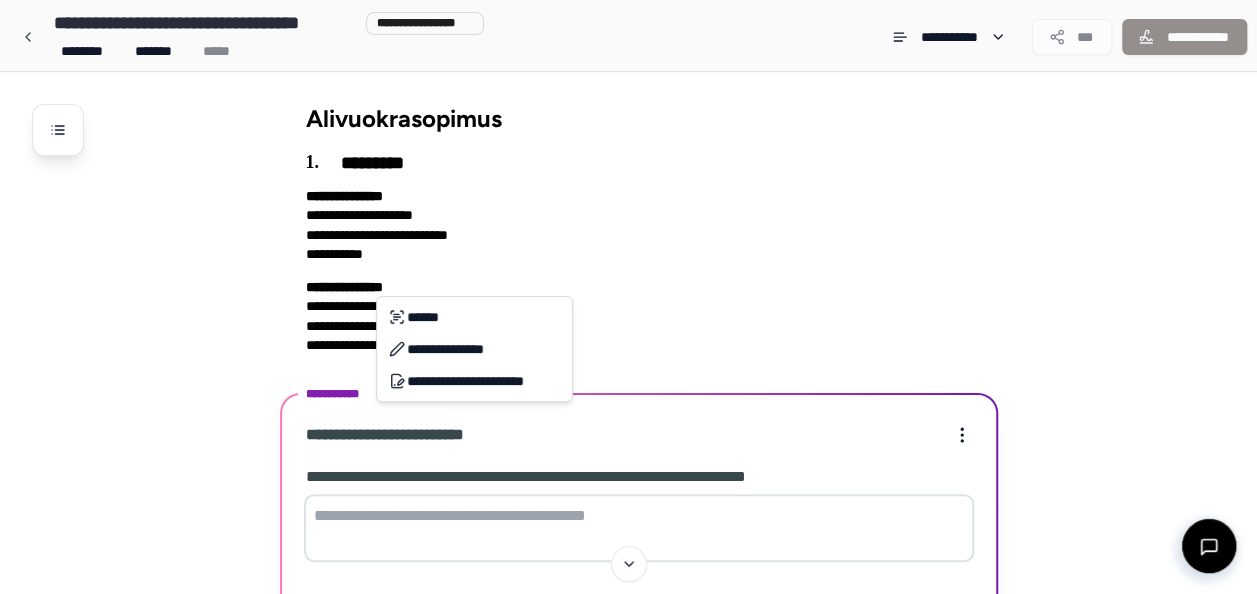 click on "**********" at bounding box center [636, 425] 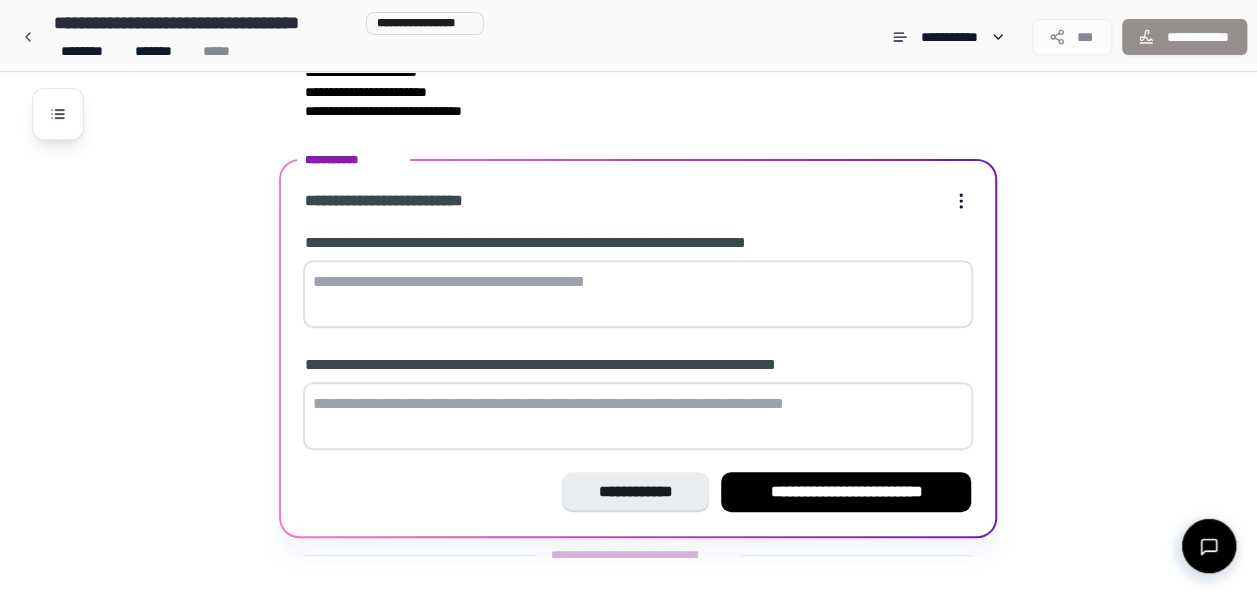 scroll, scrollTop: 256, scrollLeft: 0, axis: vertical 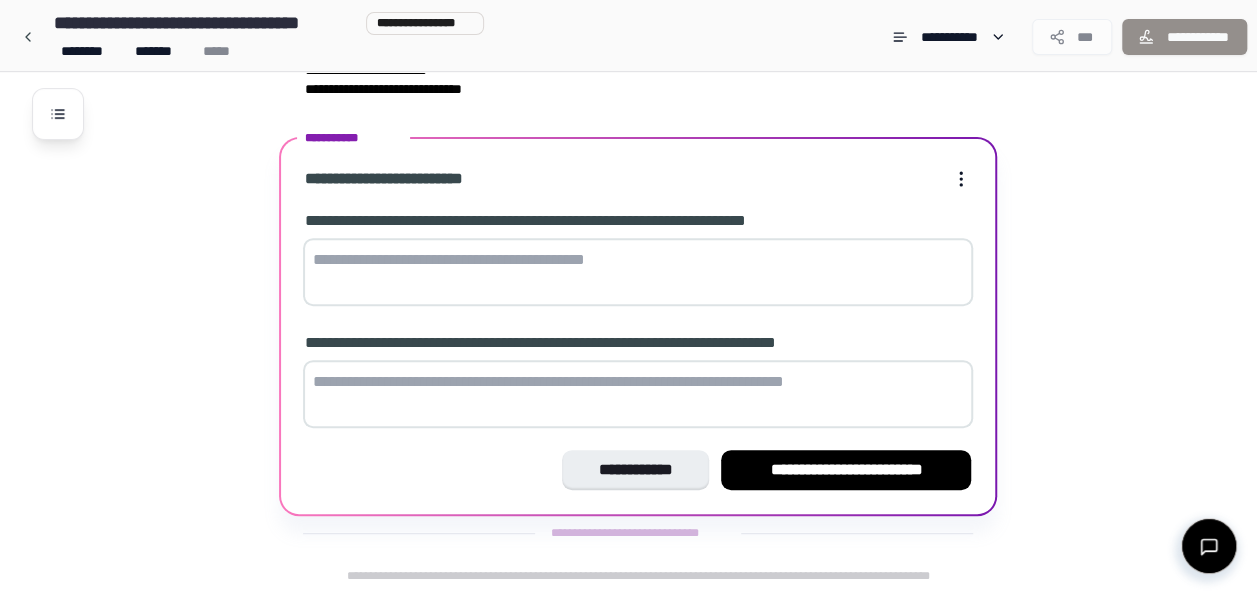 click at bounding box center (638, 394) 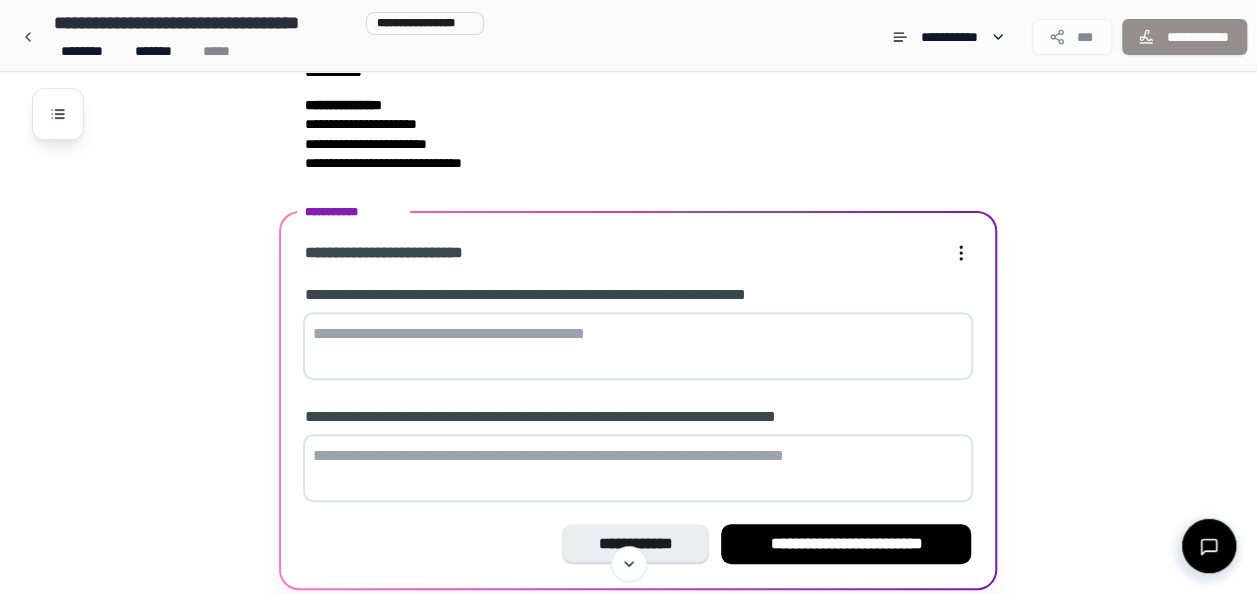 scroll, scrollTop: 0, scrollLeft: 0, axis: both 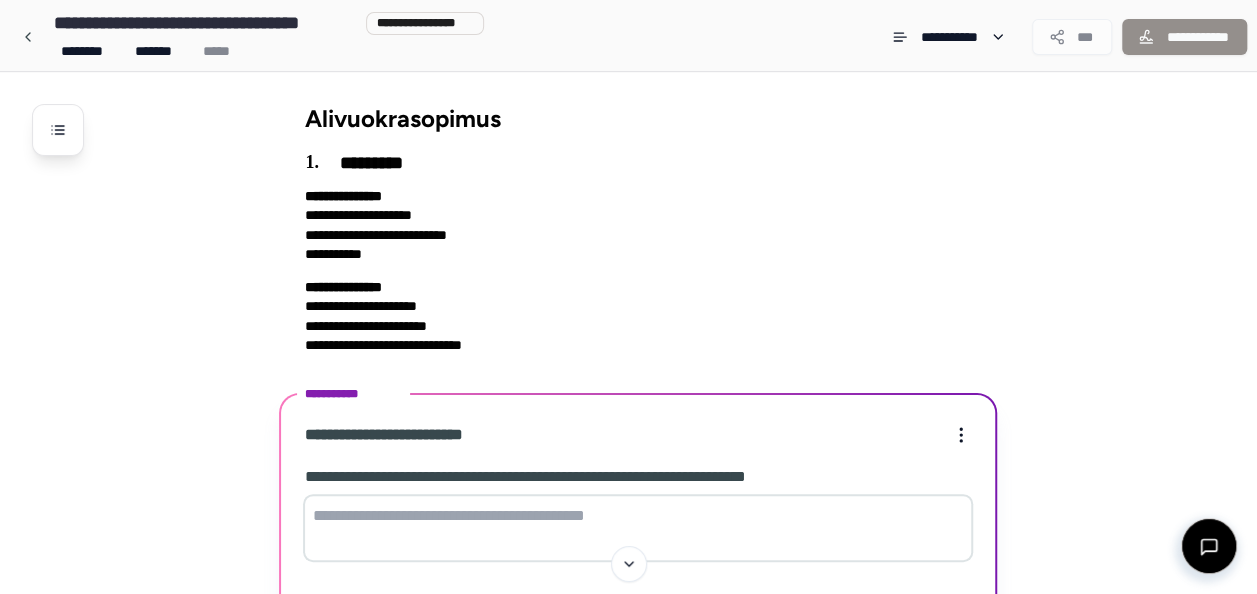 click on "**********" at bounding box center [654, 461] 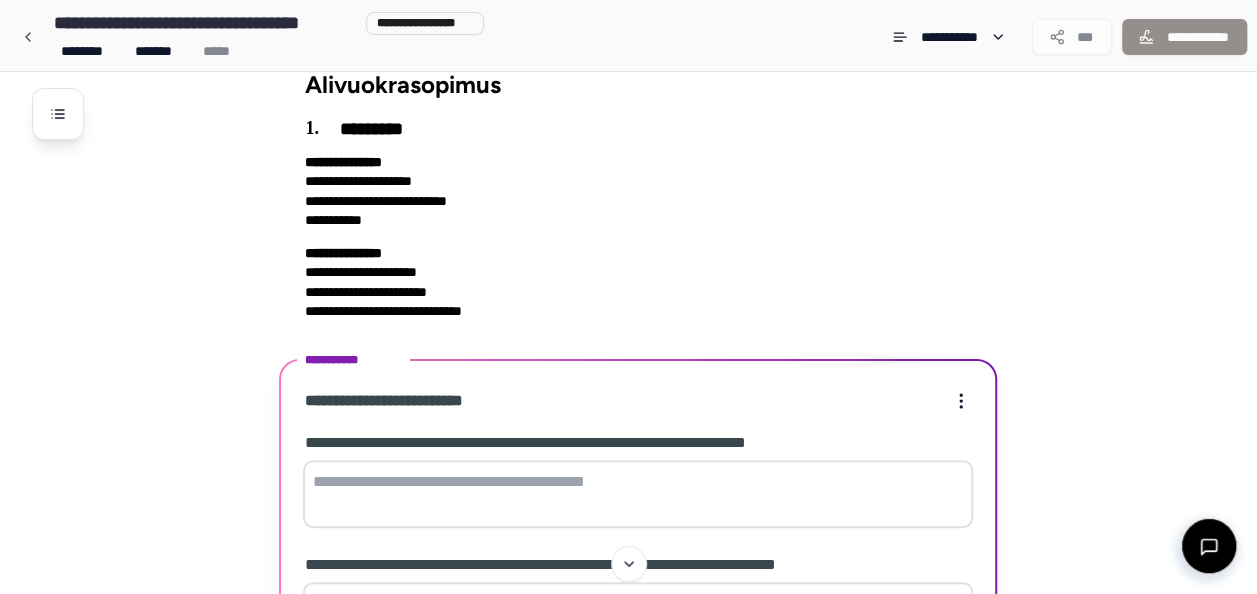 scroll, scrollTop: 0, scrollLeft: 0, axis: both 